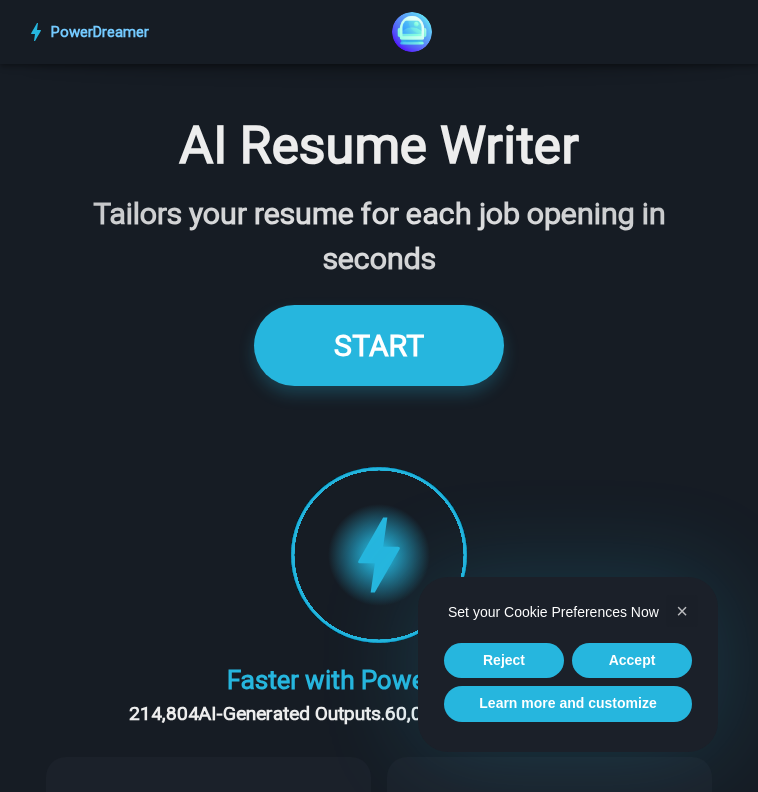 scroll, scrollTop: 4177, scrollLeft: 0, axis: vertical 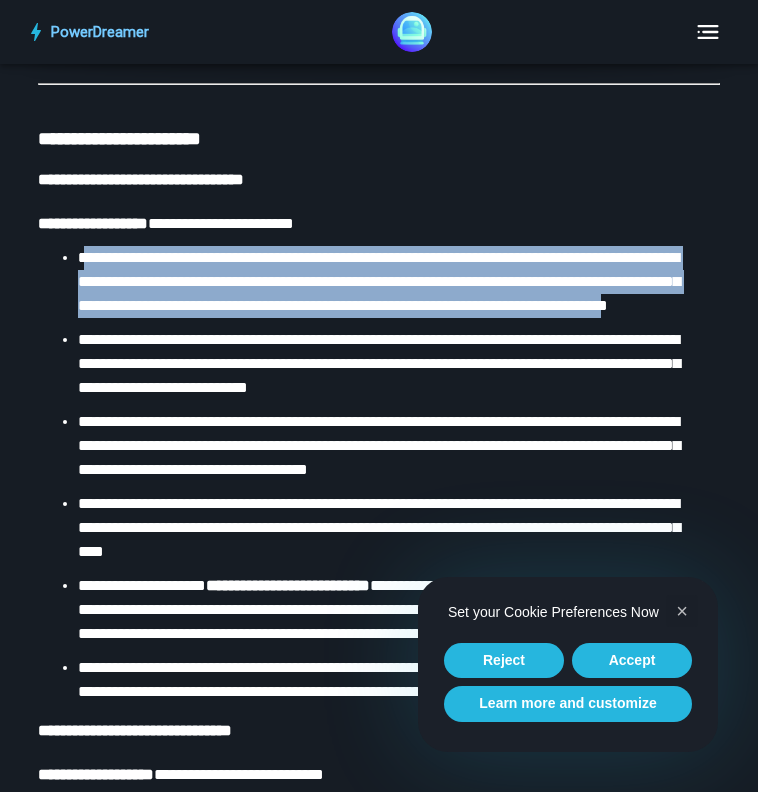 drag, startPoint x: 317, startPoint y: 398, endPoint x: 83, endPoint y: 322, distance: 246.03252 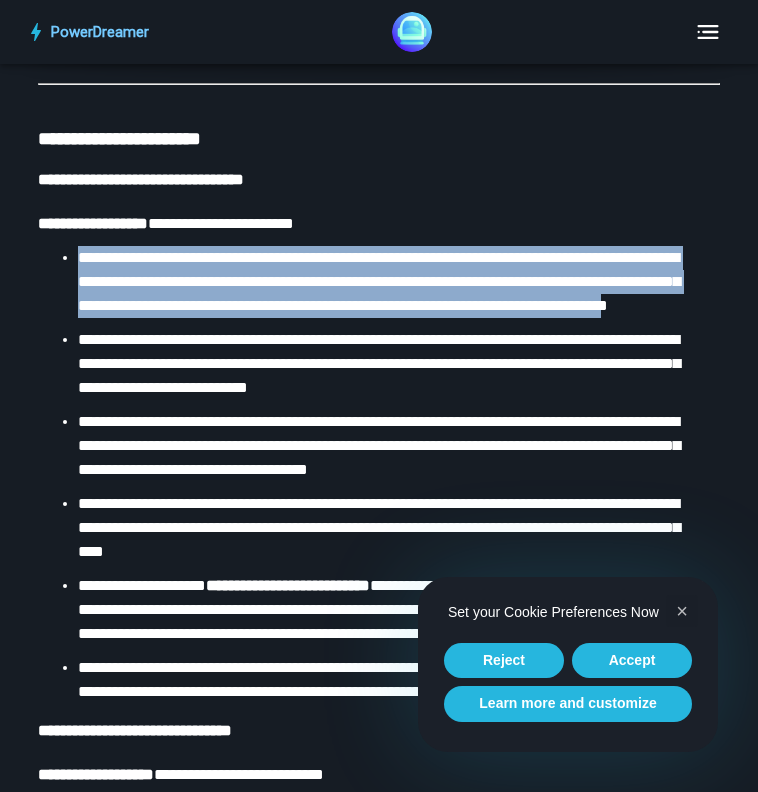 drag, startPoint x: 318, startPoint y: 399, endPoint x: 80, endPoint y: 322, distance: 250.14595 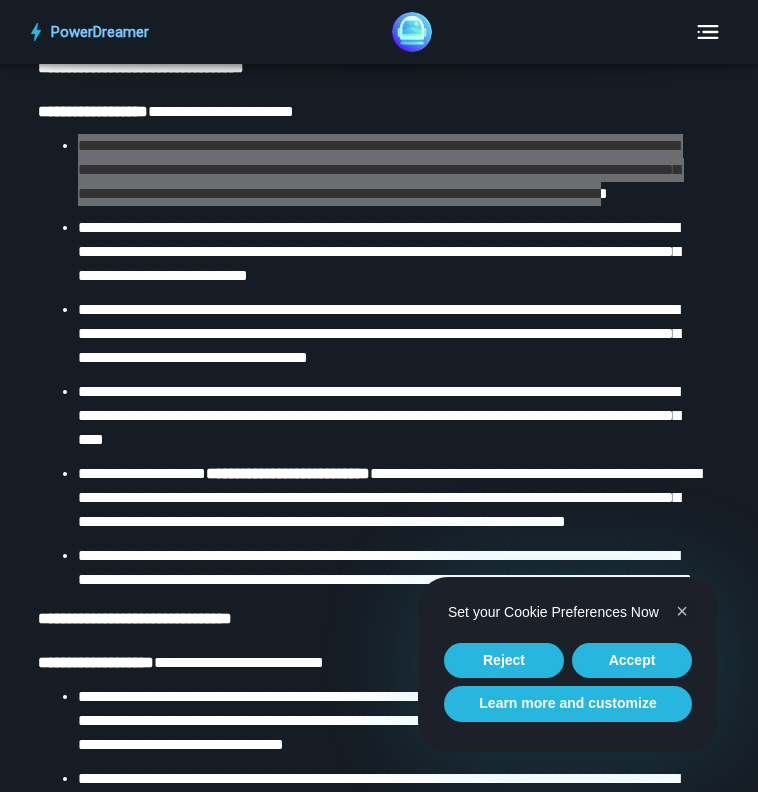 scroll, scrollTop: 5095, scrollLeft: 0, axis: vertical 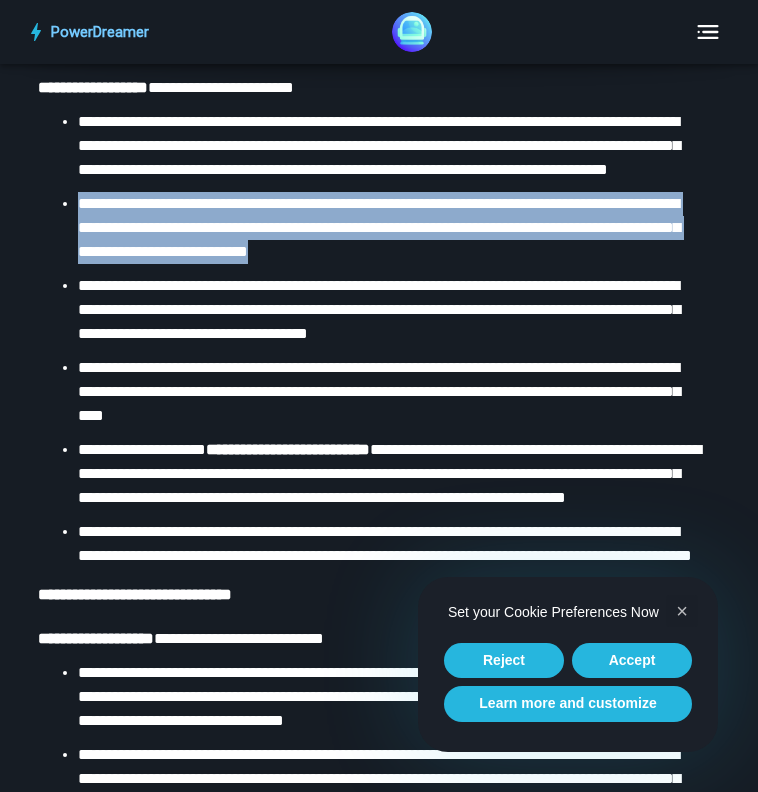 drag, startPoint x: 547, startPoint y: 345, endPoint x: 81, endPoint y: 304, distance: 467.80017 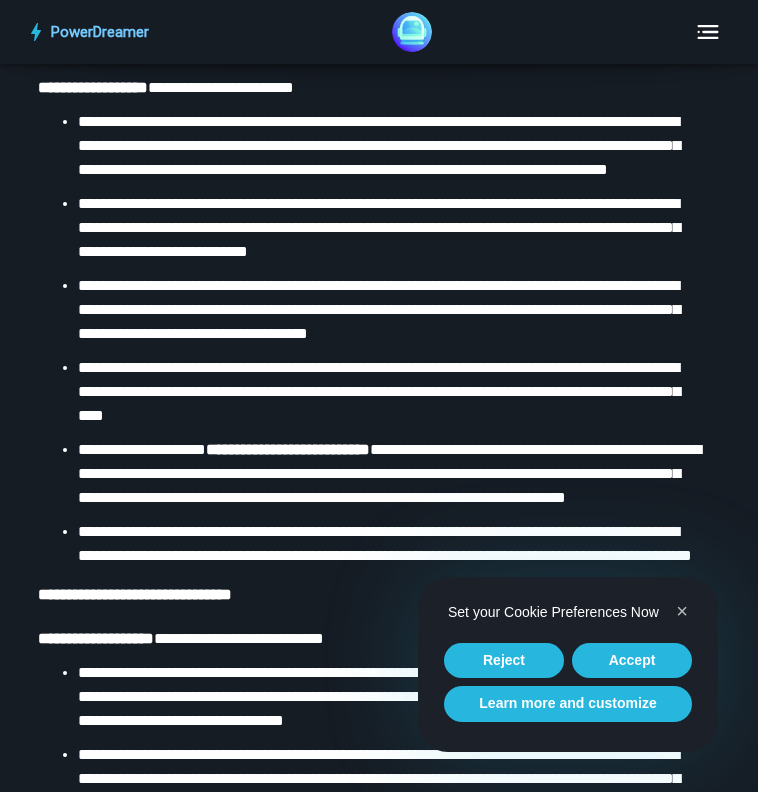 click on "[FIRST] [LAST]" at bounding box center (379, 339) 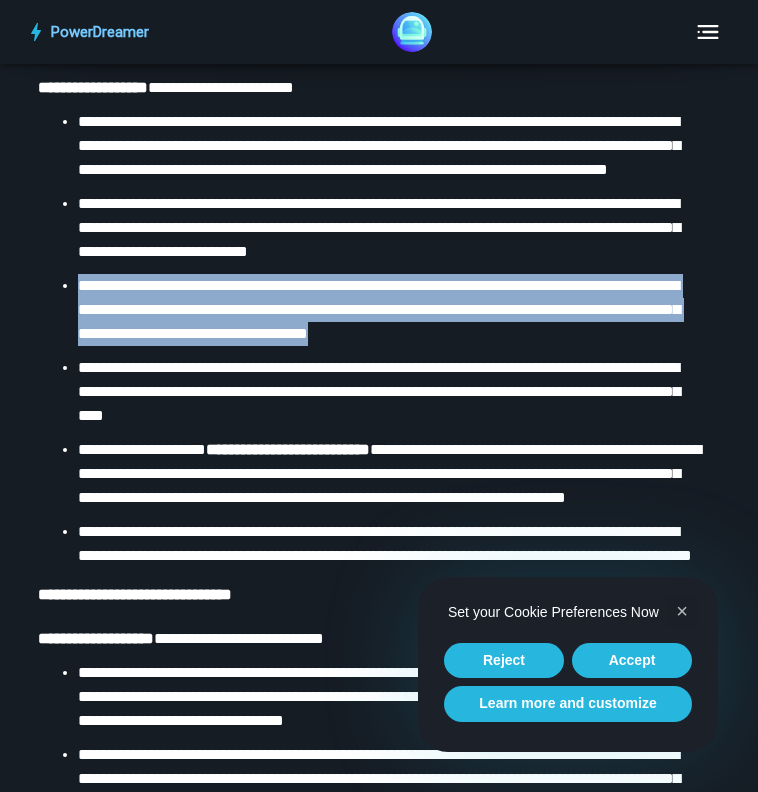 drag, startPoint x: 576, startPoint y: 425, endPoint x: 77, endPoint y: 385, distance: 500.60065 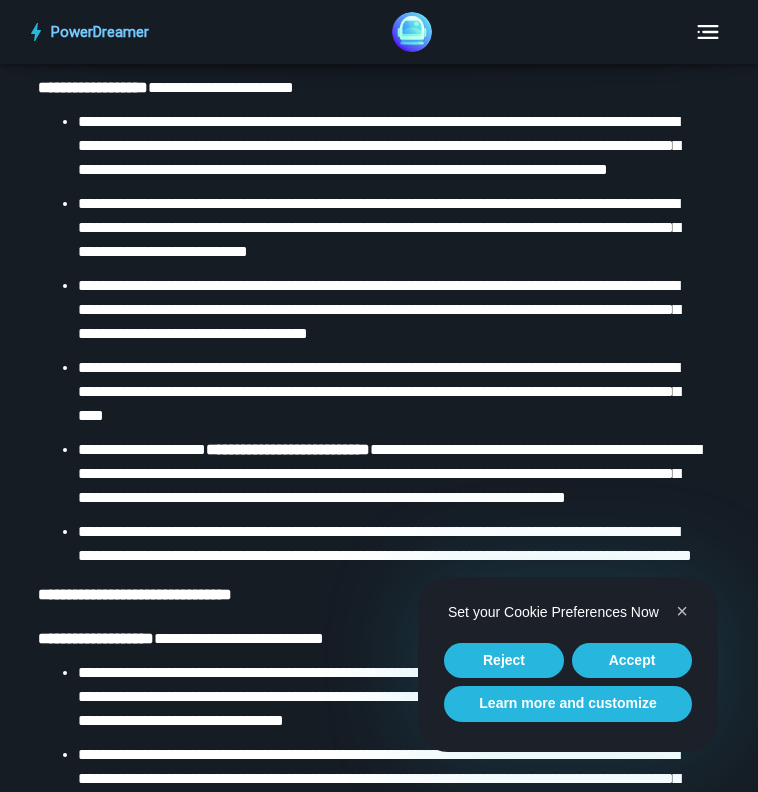 click on "[FIRST] [LAST]" at bounding box center (379, 391) 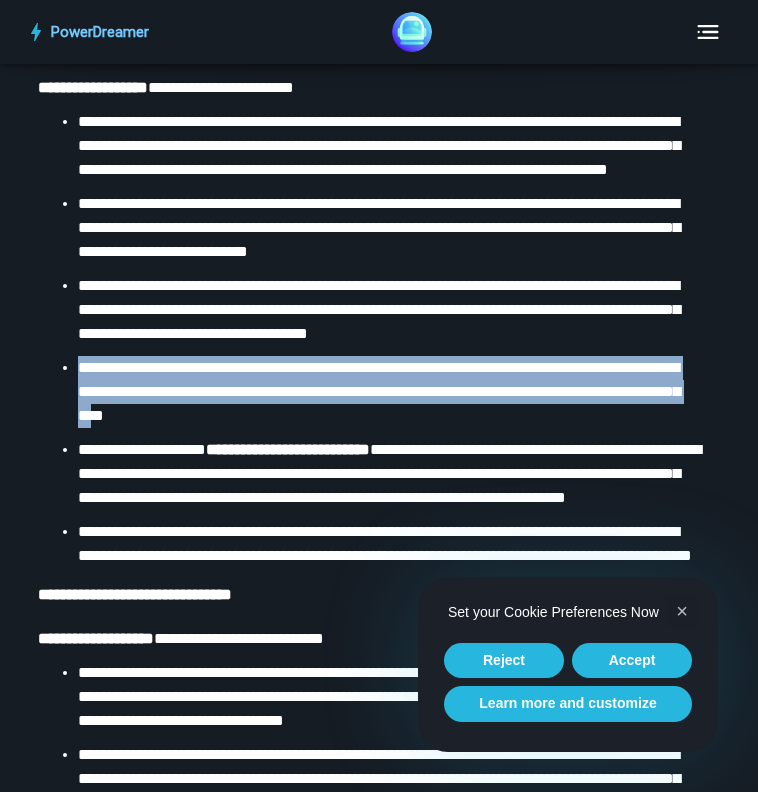 drag, startPoint x: 368, startPoint y: 504, endPoint x: 78, endPoint y: 471, distance: 291.87155 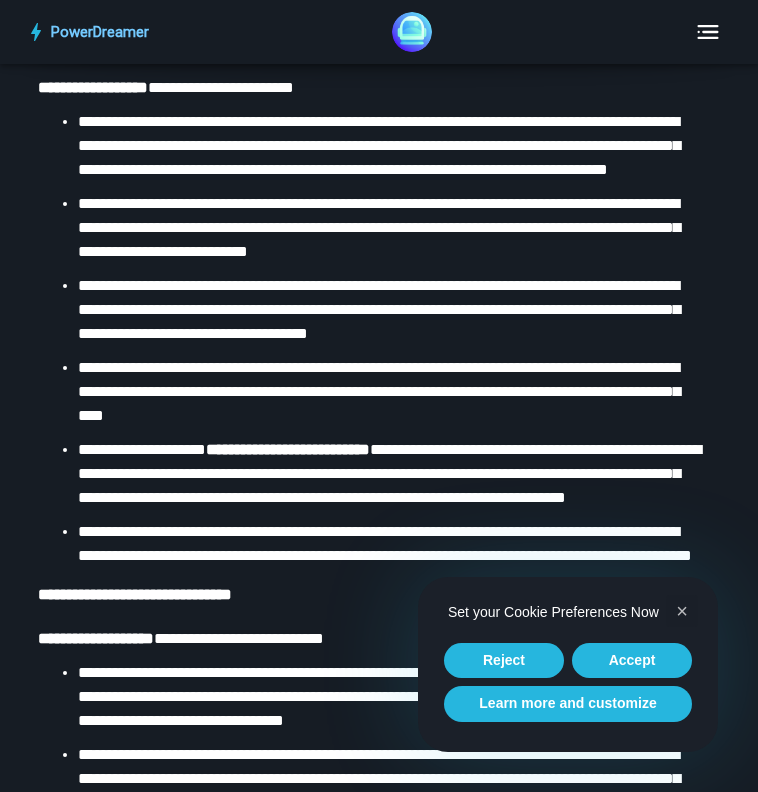 click on "[FIRST] [LAST]" at bounding box center (389, 392) 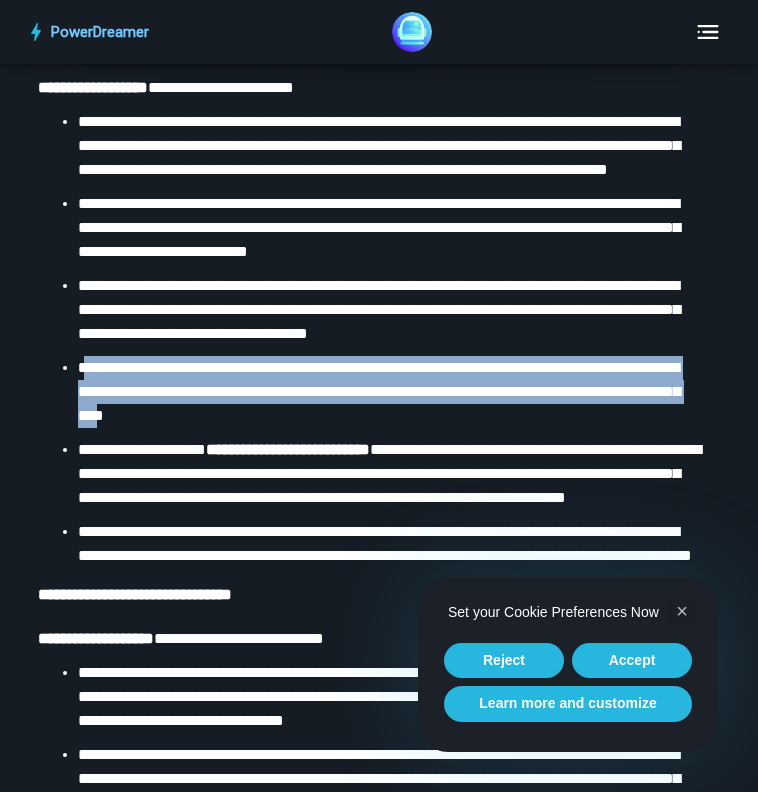 drag, startPoint x: 372, startPoint y: 509, endPoint x: 83, endPoint y: 466, distance: 292.18146 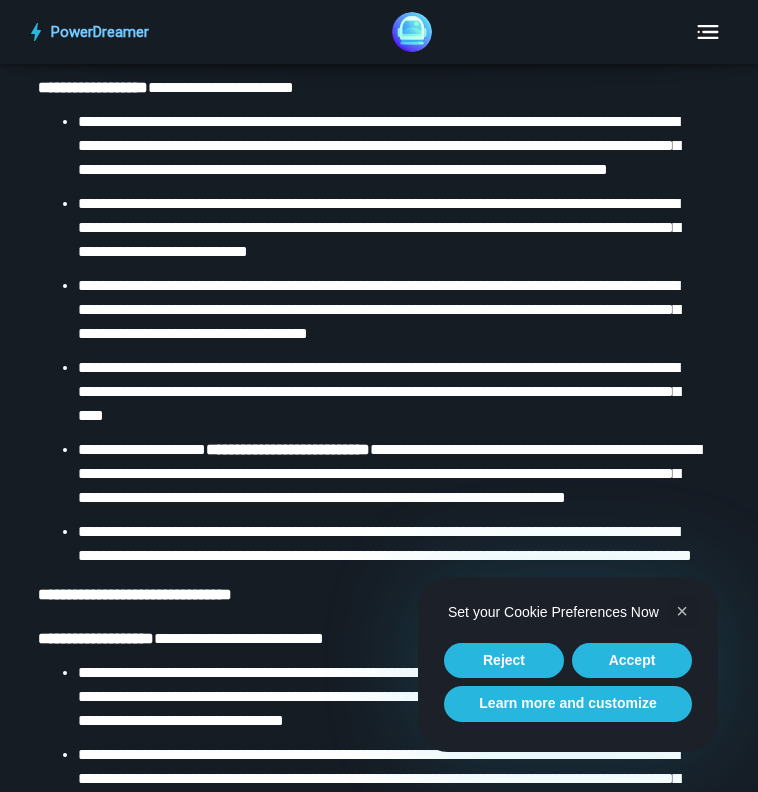 click on "[FIRST] [LAST]" at bounding box center (379, 391) 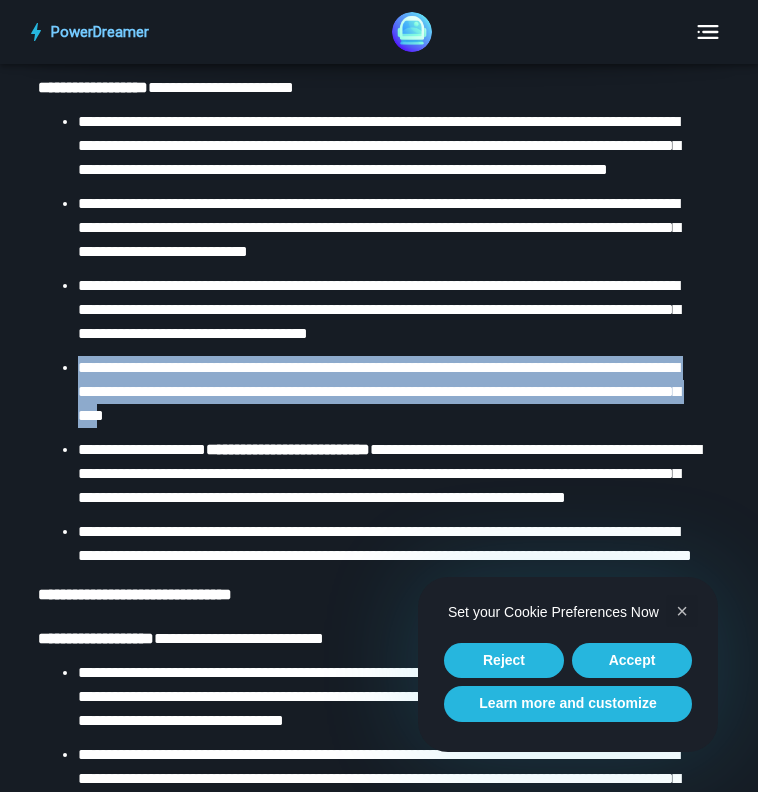 drag, startPoint x: 372, startPoint y: 506, endPoint x: 80, endPoint y: 455, distance: 296.42032 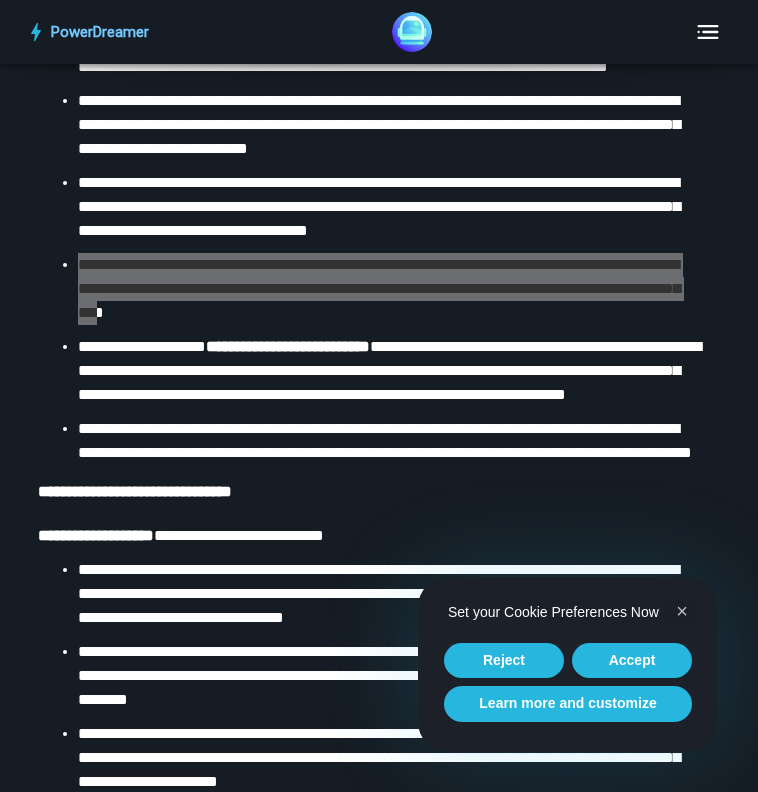 scroll, scrollTop: 5265, scrollLeft: 0, axis: vertical 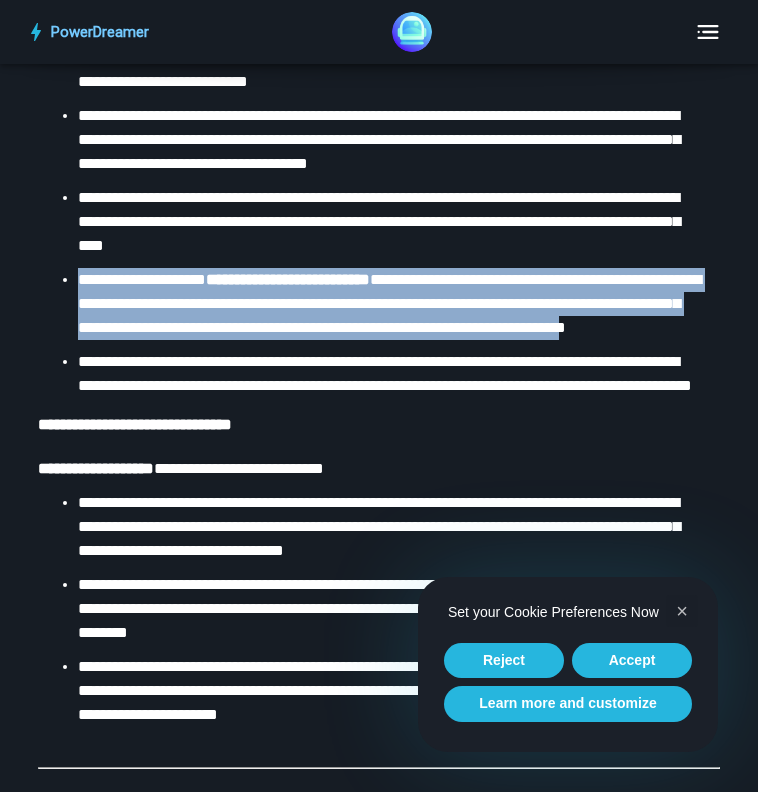 drag, startPoint x: 331, startPoint y: 446, endPoint x: 82, endPoint y: 379, distance: 257.85654 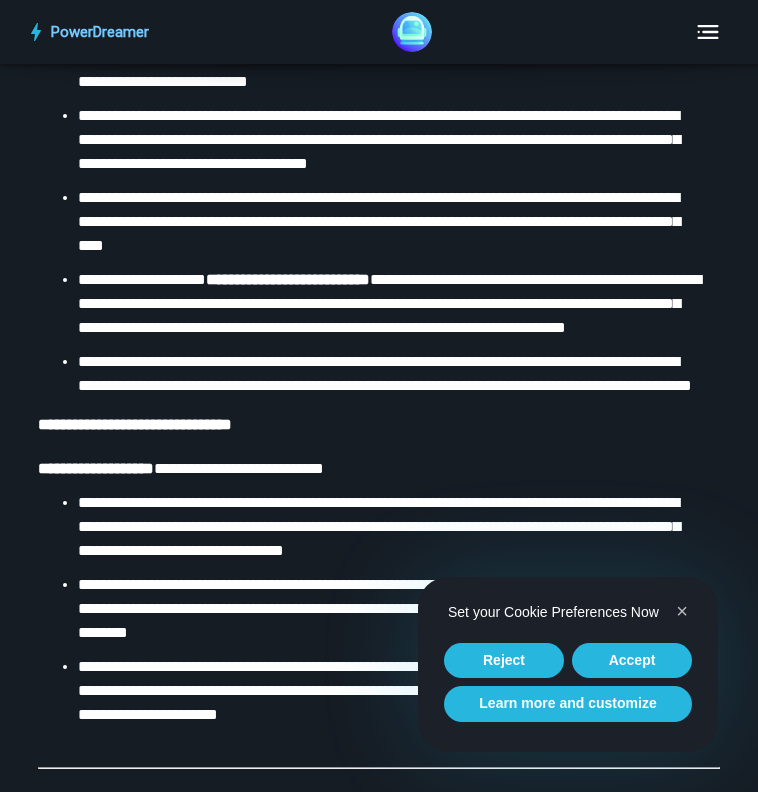 click on "[FIRST] [LAST]" at bounding box center (385, 373) 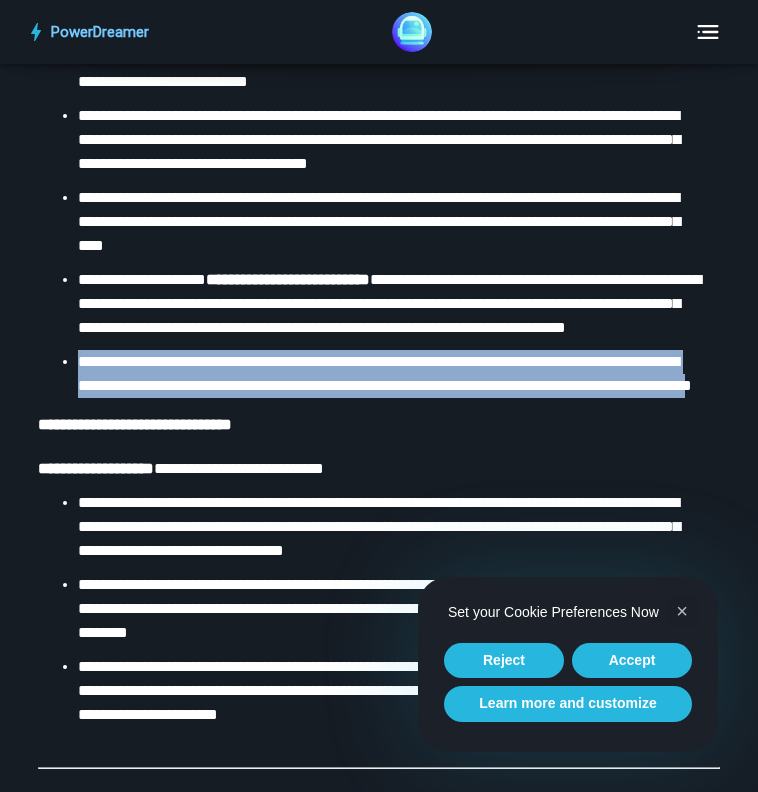 drag, startPoint x: 419, startPoint y: 525, endPoint x: 76, endPoint y: 489, distance: 344.88403 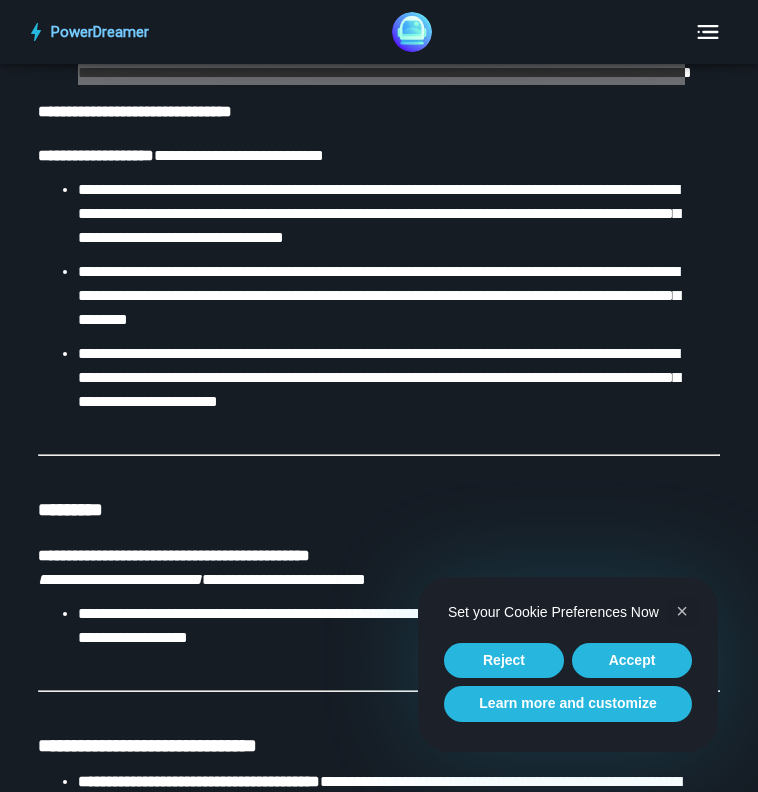 scroll, scrollTop: 5579, scrollLeft: 0, axis: vertical 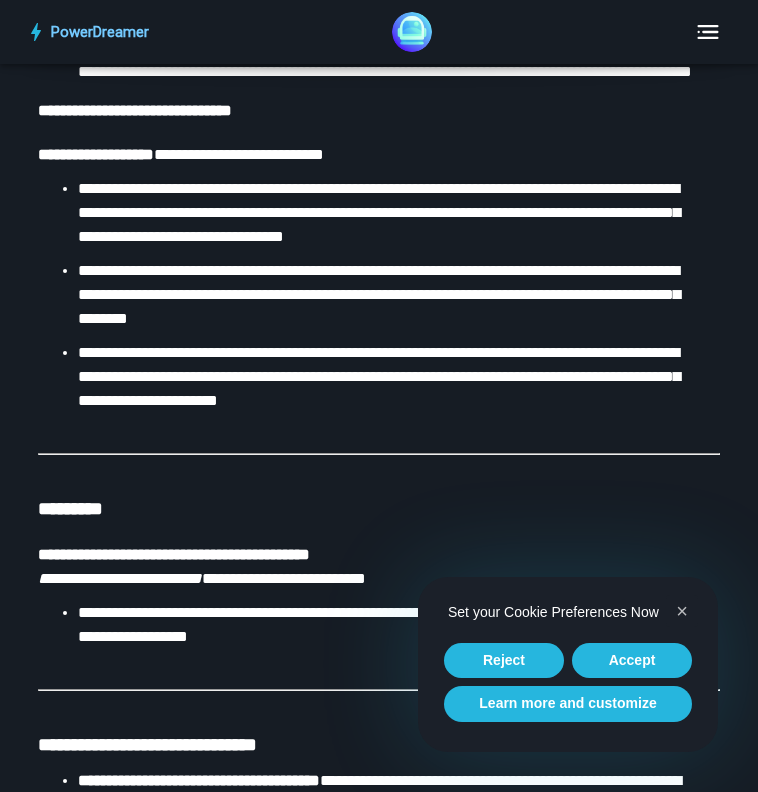 click on "[FIRST] [LAST]" at bounding box center [379, 376] 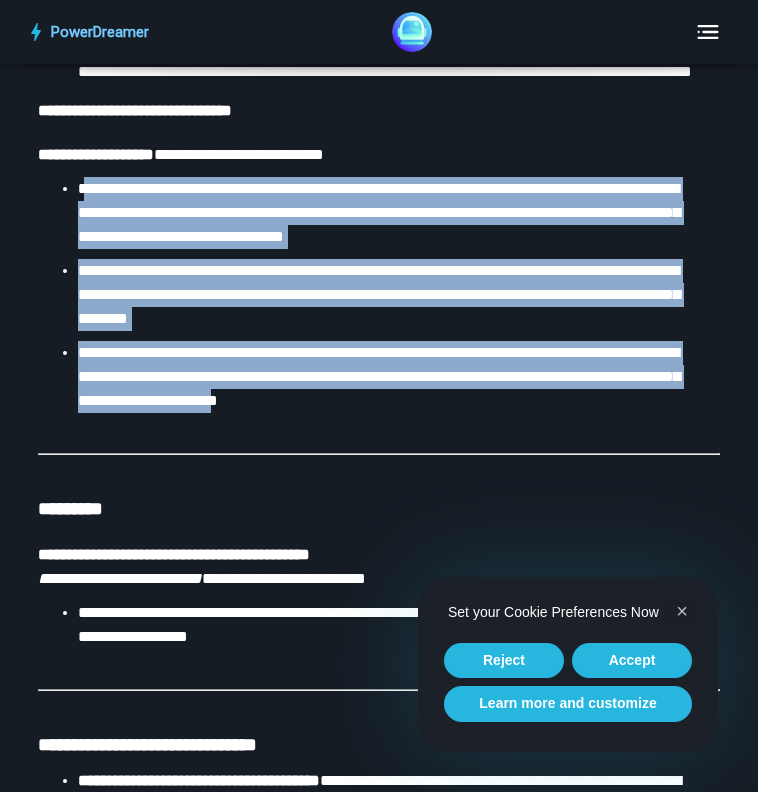 drag, startPoint x: 509, startPoint y: 541, endPoint x: 86, endPoint y: 334, distance: 470.9331 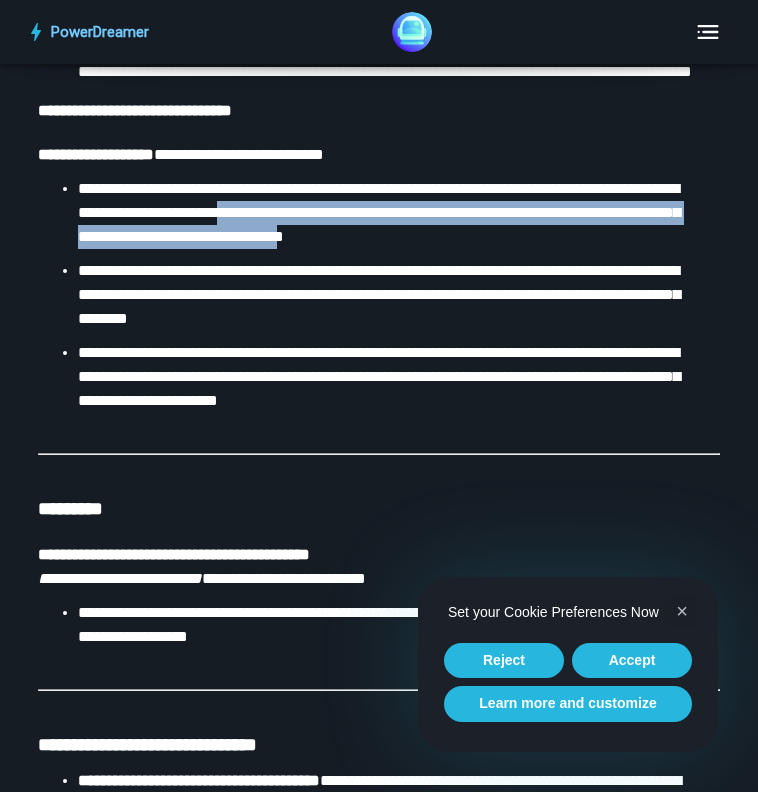 drag, startPoint x: 589, startPoint y: 383, endPoint x: 402, endPoint y: 361, distance: 188.28967 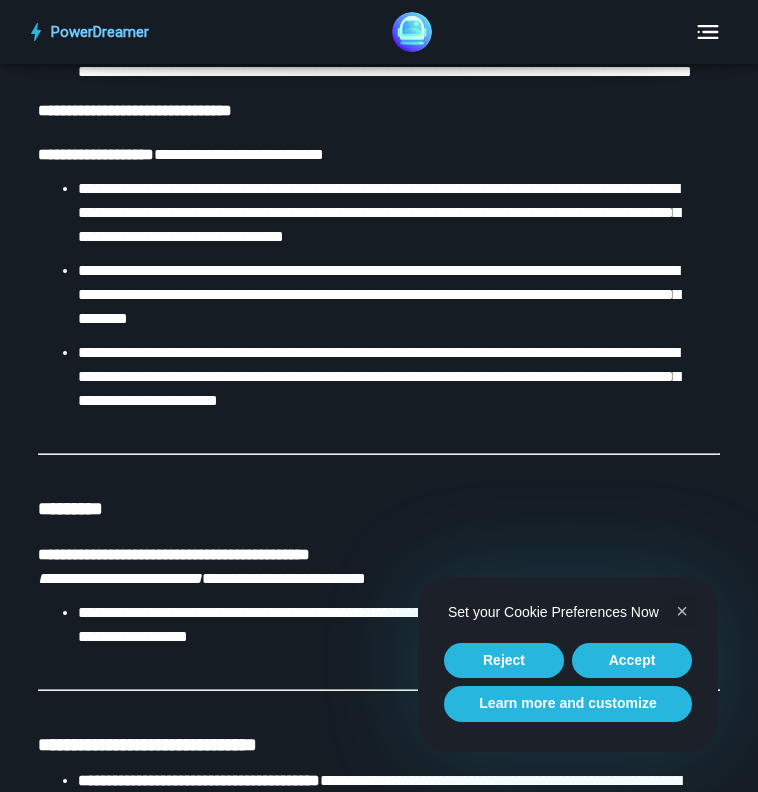 click on "[FIRST] [LAST]" at bounding box center [379, 212] 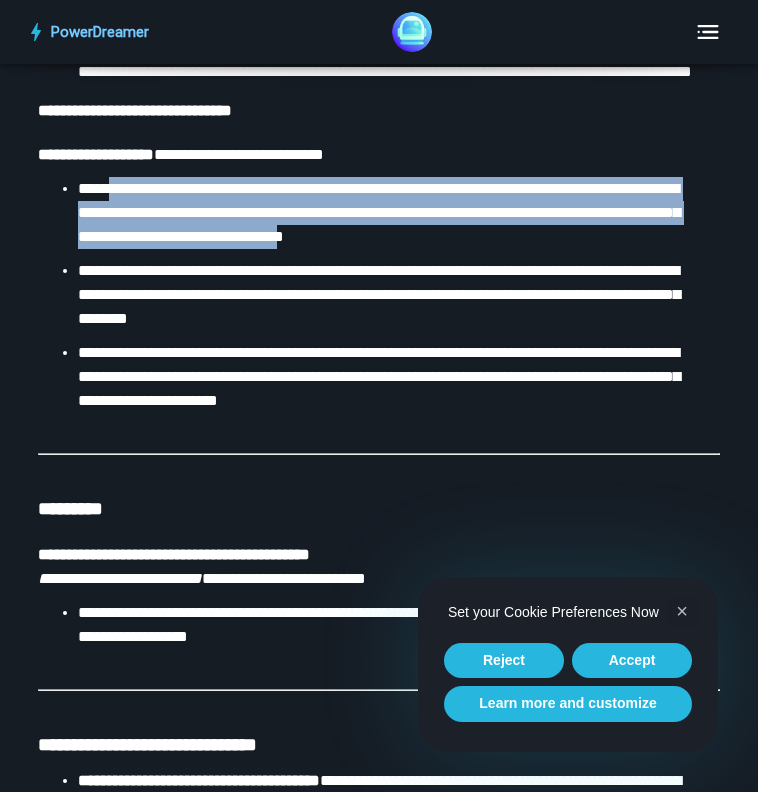 drag, startPoint x: 591, startPoint y: 379, endPoint x: 110, endPoint y: 315, distance: 485.2391 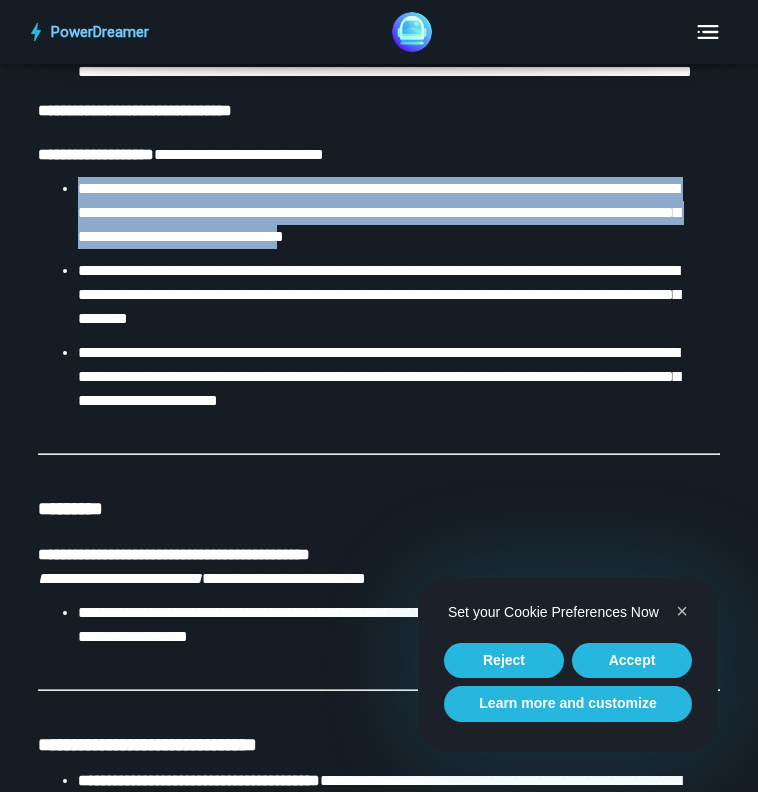 drag, startPoint x: 594, startPoint y: 372, endPoint x: 79, endPoint y: 332, distance: 516.5511 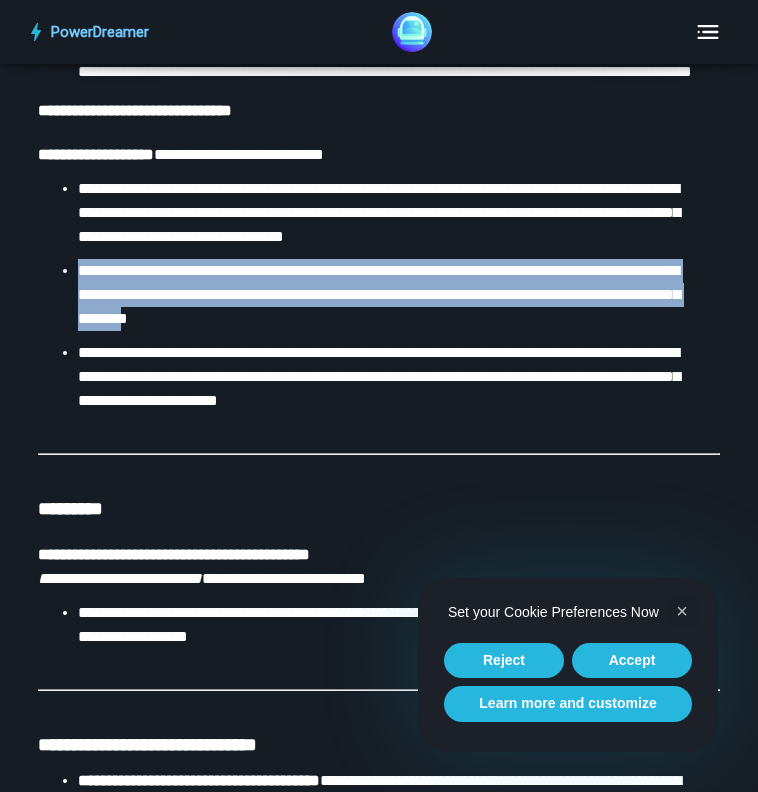 drag, startPoint x: 346, startPoint y: 462, endPoint x: 81, endPoint y: 417, distance: 268.7936 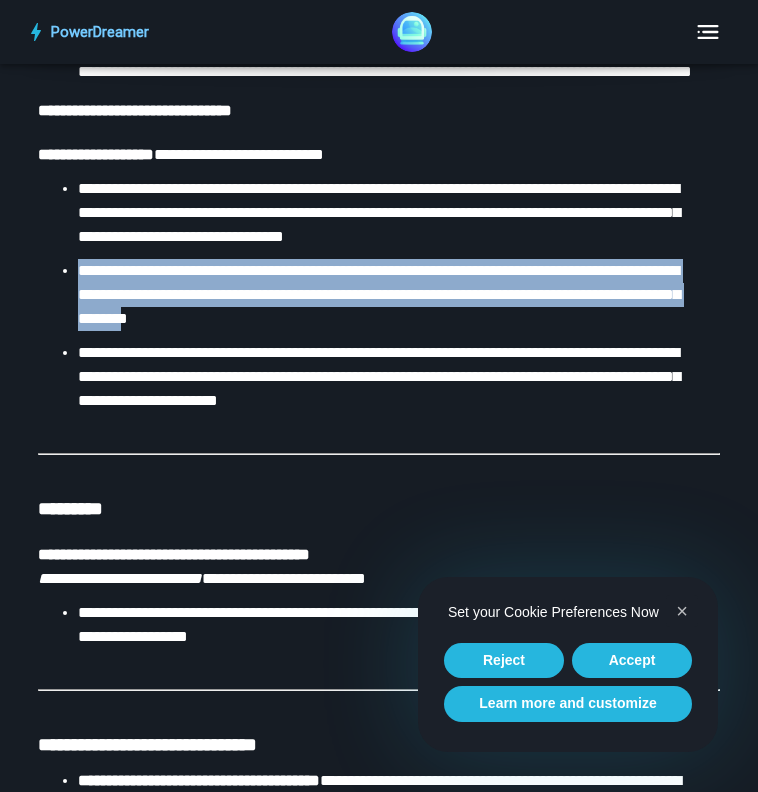 click on "[FIRST] [LAST]" at bounding box center (379, 376) 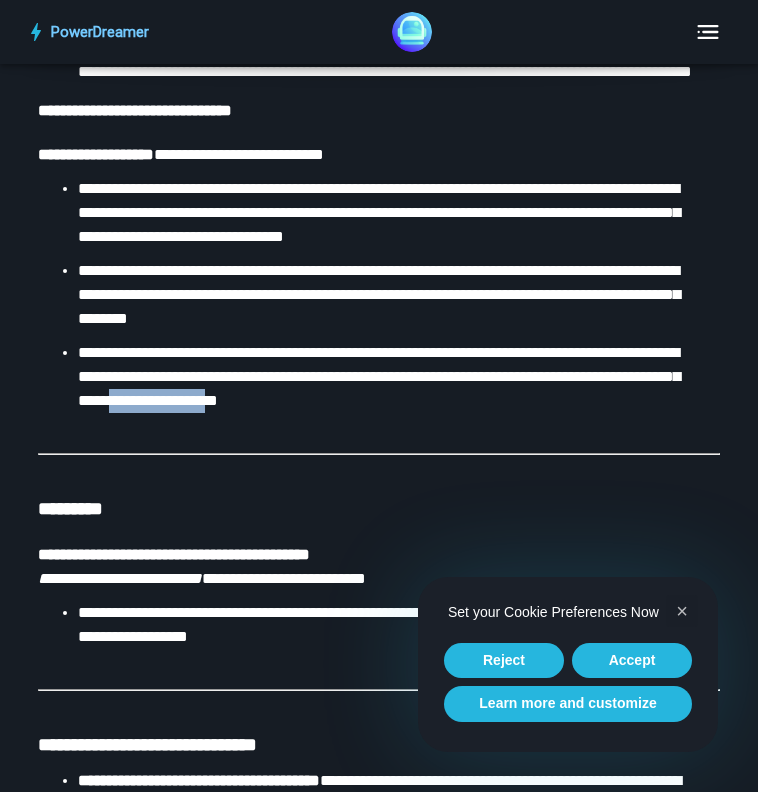 drag, startPoint x: 505, startPoint y: 542, endPoint x: 387, endPoint y: 531, distance: 118.511604 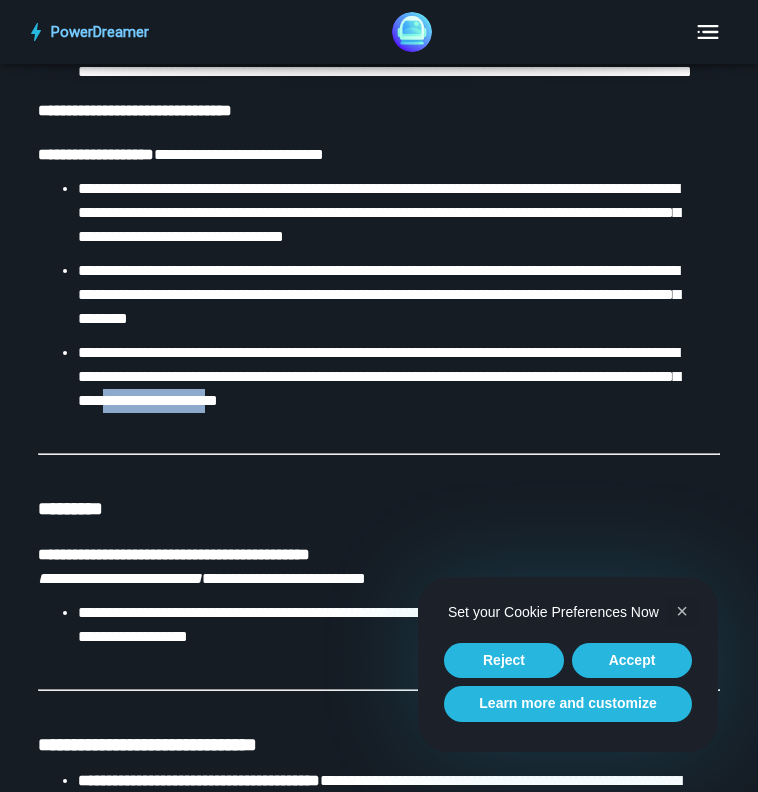 click on "[FIRST] [LAST]" at bounding box center (389, 377) 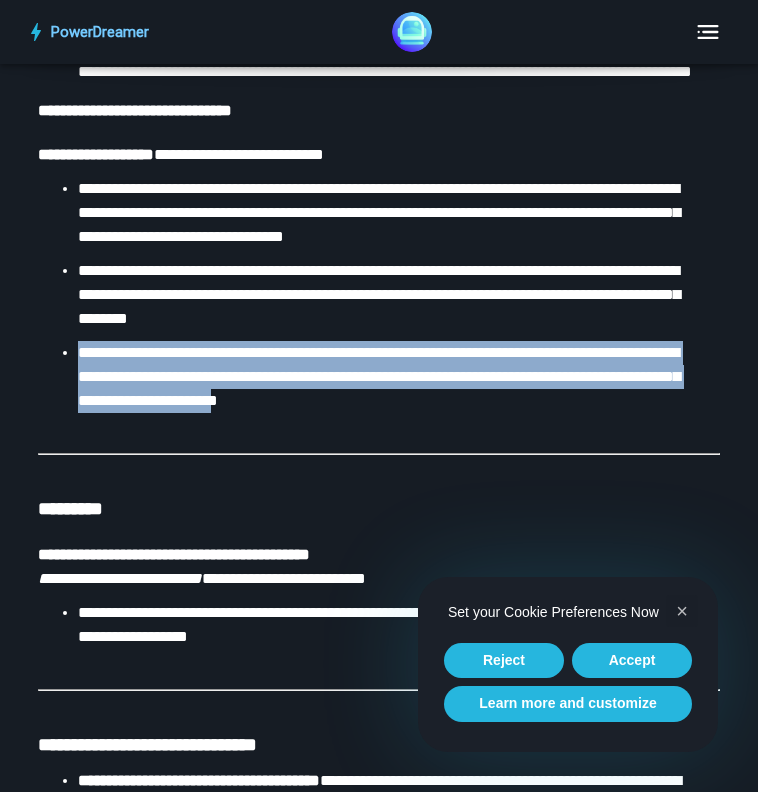 drag, startPoint x: 511, startPoint y: 542, endPoint x: 80, endPoint y: 487, distance: 434.49512 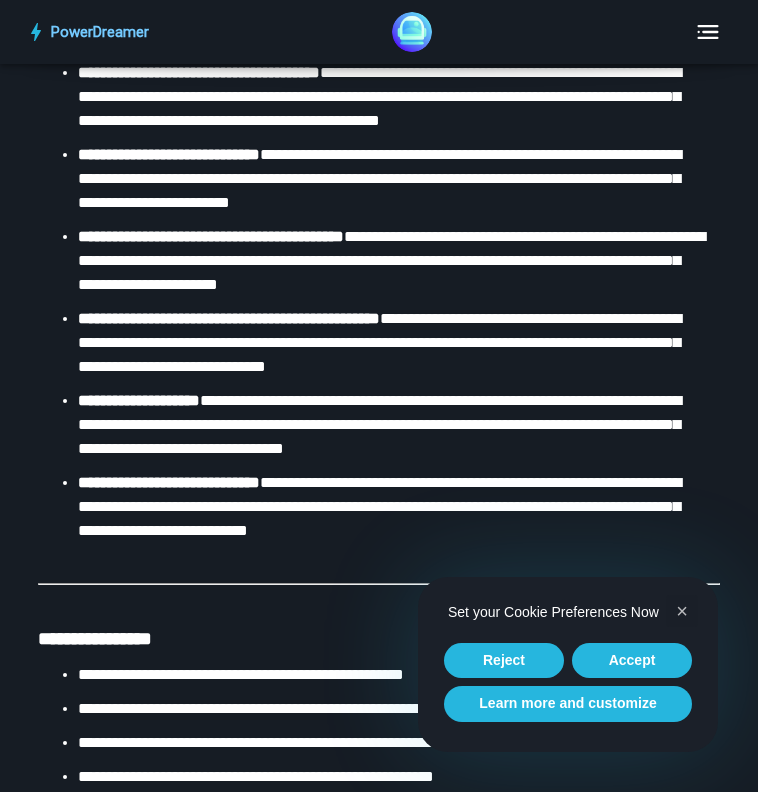 scroll, scrollTop: 6290, scrollLeft: 0, axis: vertical 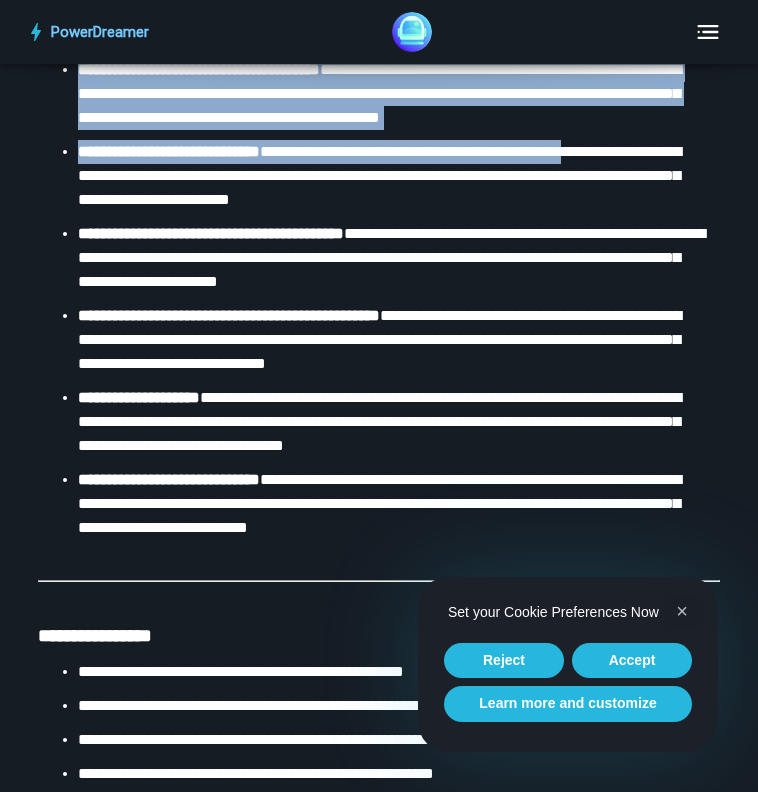 drag, startPoint x: 79, startPoint y: 210, endPoint x: 702, endPoint y: 273, distance: 626.1773 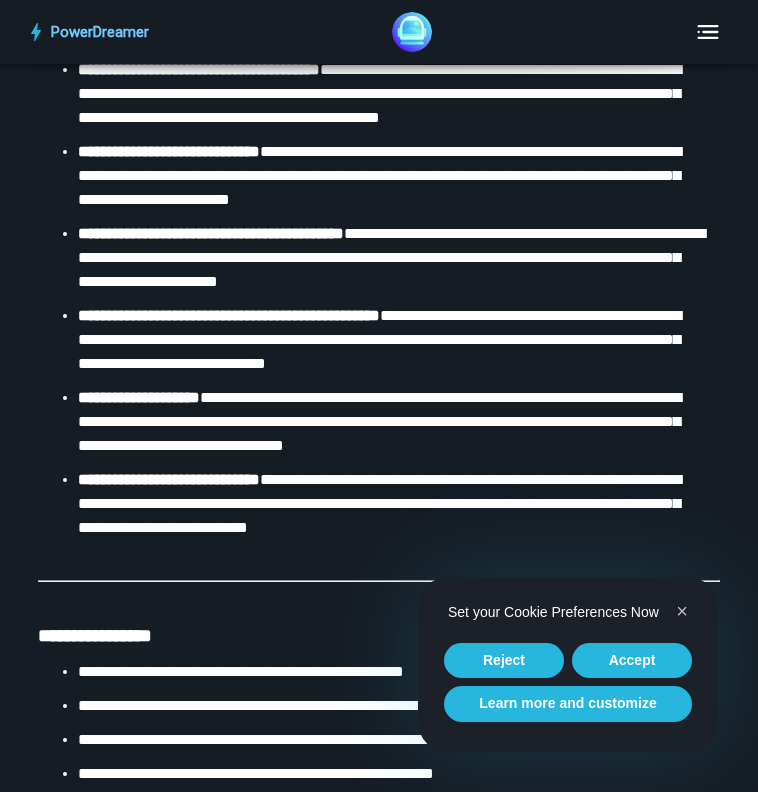 click on "**********" at bounding box center [391, 257] 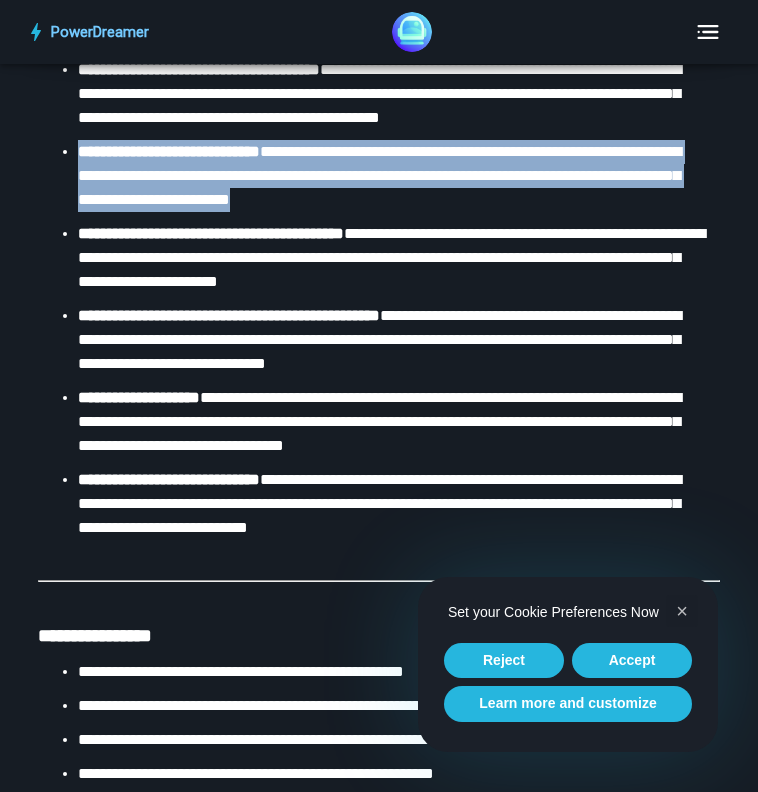 drag, startPoint x: 560, startPoint y: 342, endPoint x: 82, endPoint y: 295, distance: 480.3051 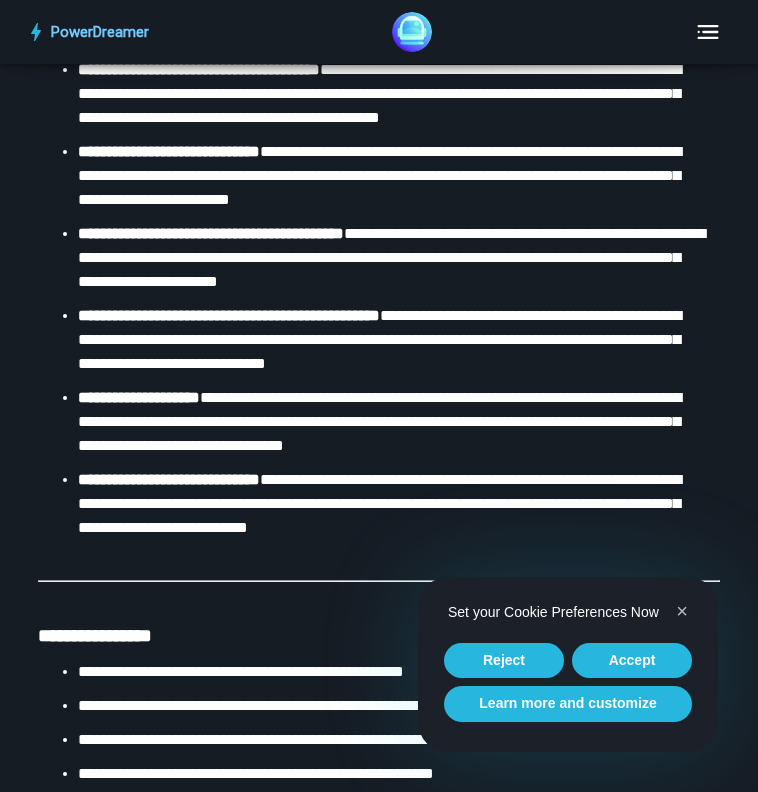 click on "**********" at bounding box center (391, 257) 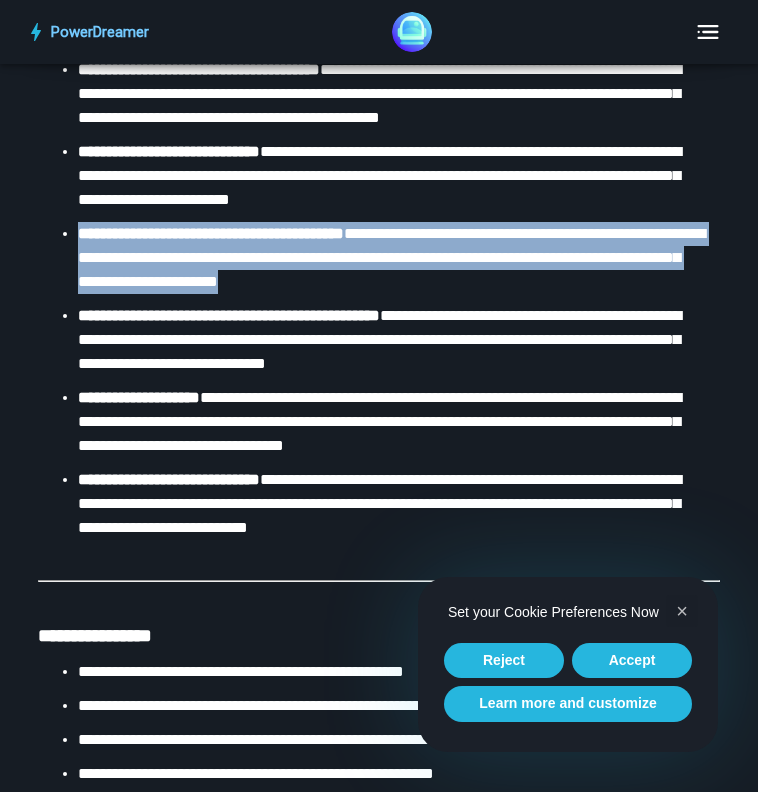 drag, startPoint x: 516, startPoint y: 418, endPoint x: 79, endPoint y: 378, distance: 438.82684 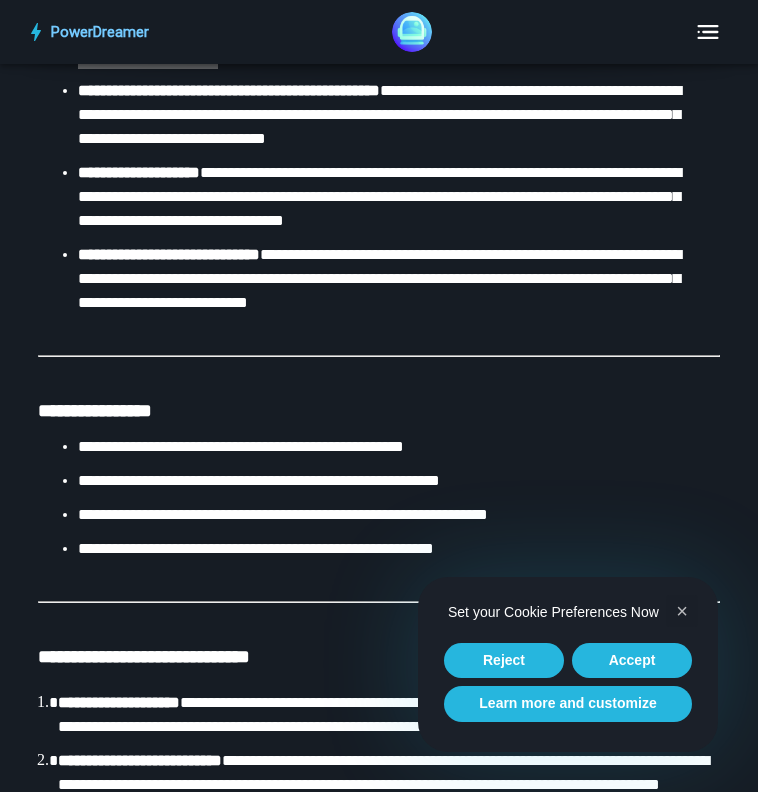 scroll, scrollTop: 6516, scrollLeft: 0, axis: vertical 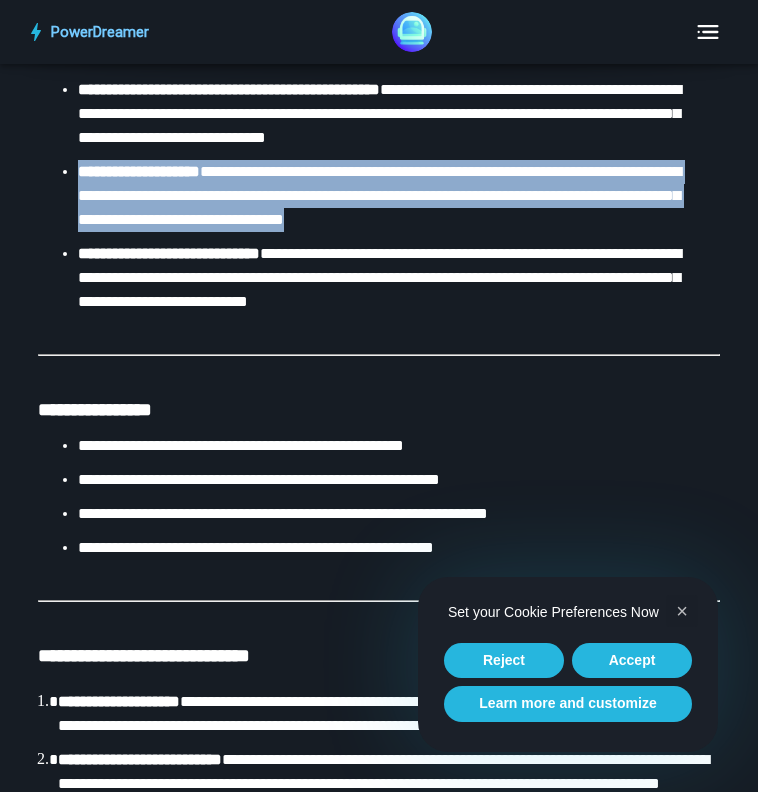 drag, startPoint x: 599, startPoint y: 361, endPoint x: 77, endPoint y: 310, distance: 524.4855 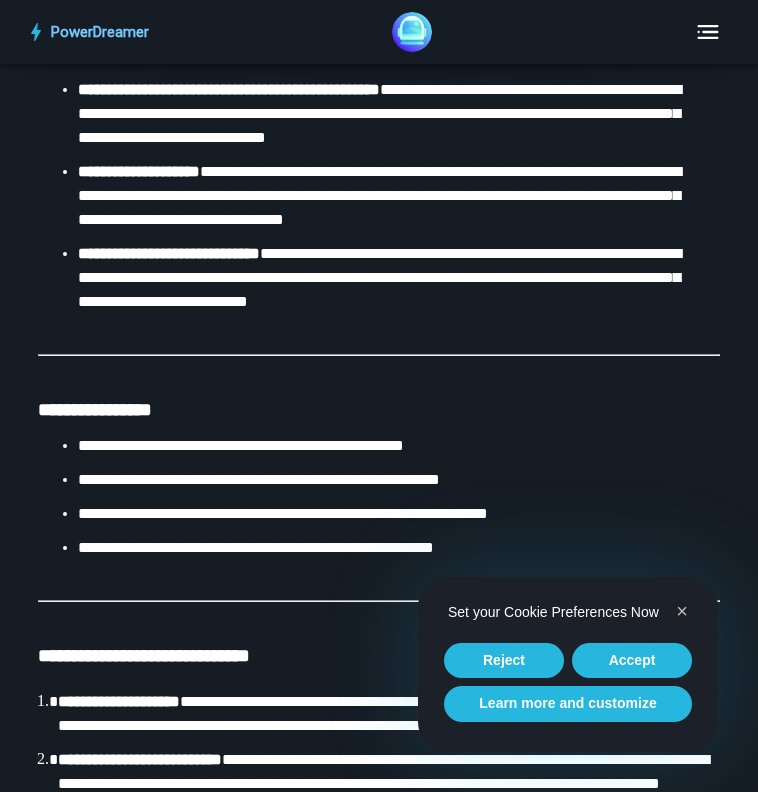 click on "[FIRST] [LAST]" at bounding box center (379, -489) 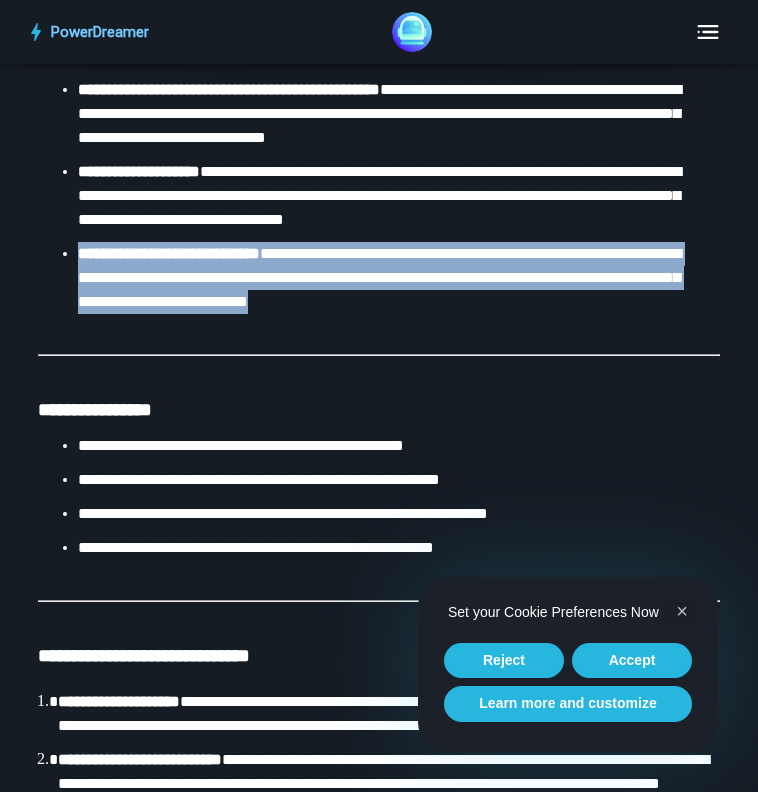 drag, startPoint x: 478, startPoint y: 446, endPoint x: 82, endPoint y: 397, distance: 399.02005 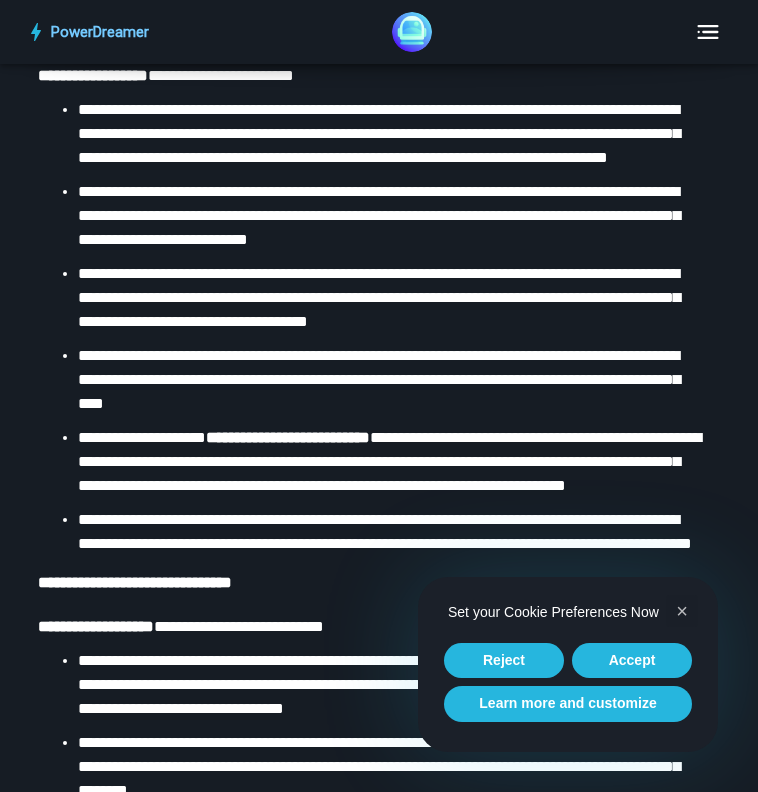 scroll, scrollTop: 5106, scrollLeft: 0, axis: vertical 